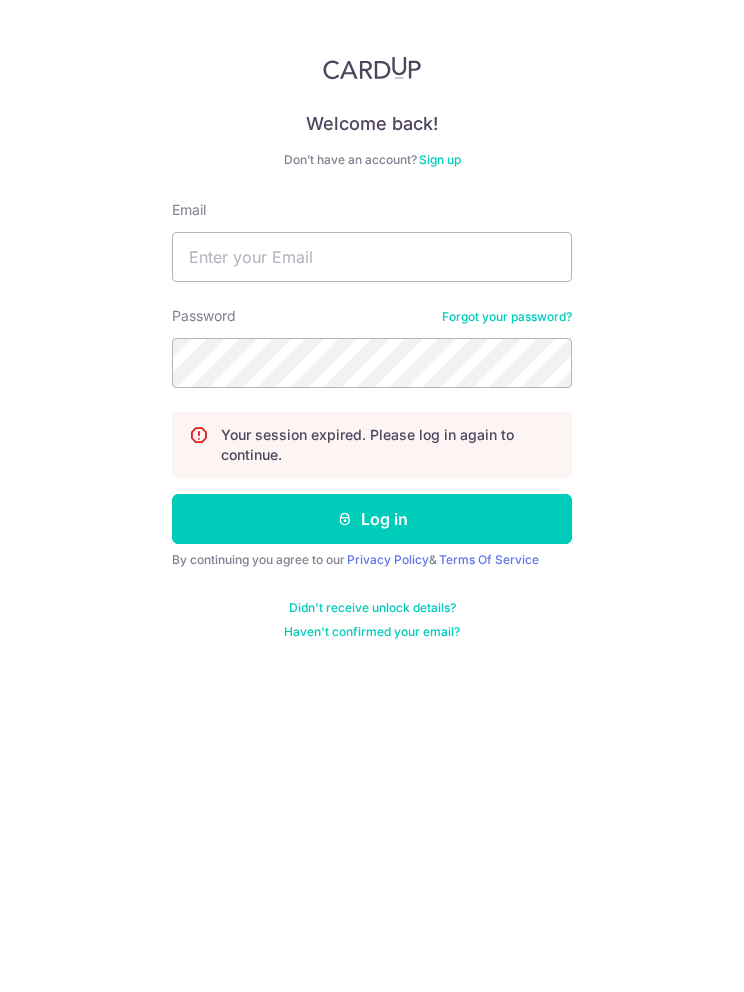scroll, scrollTop: 0, scrollLeft: 0, axis: both 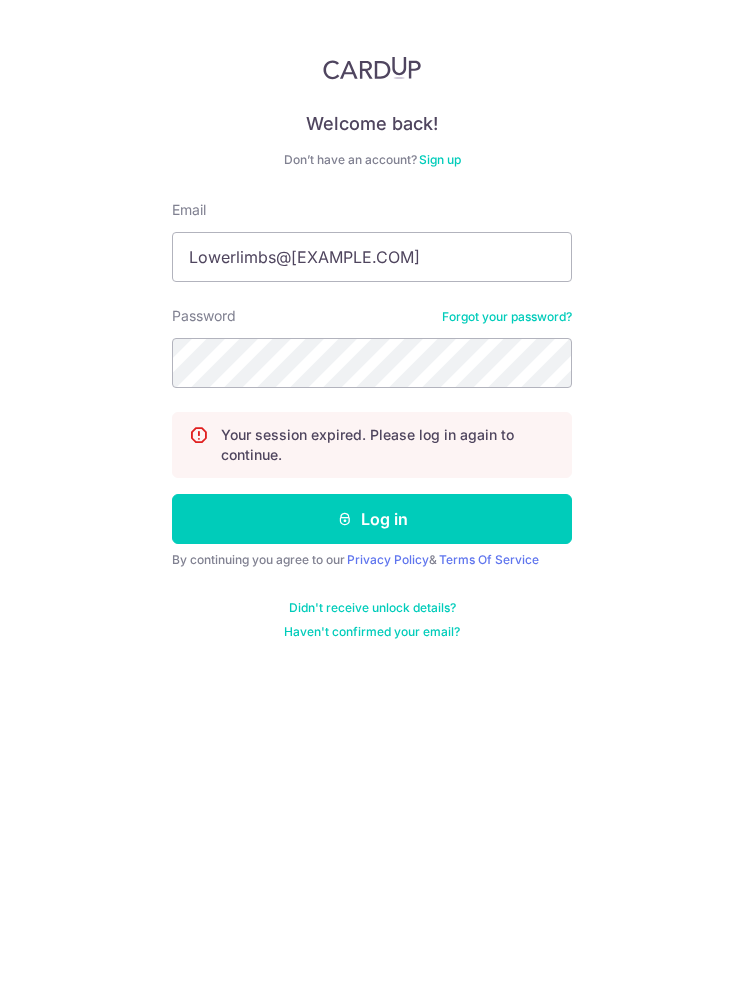type on "Lowerlimbs@[EXAMPLE.COM]" 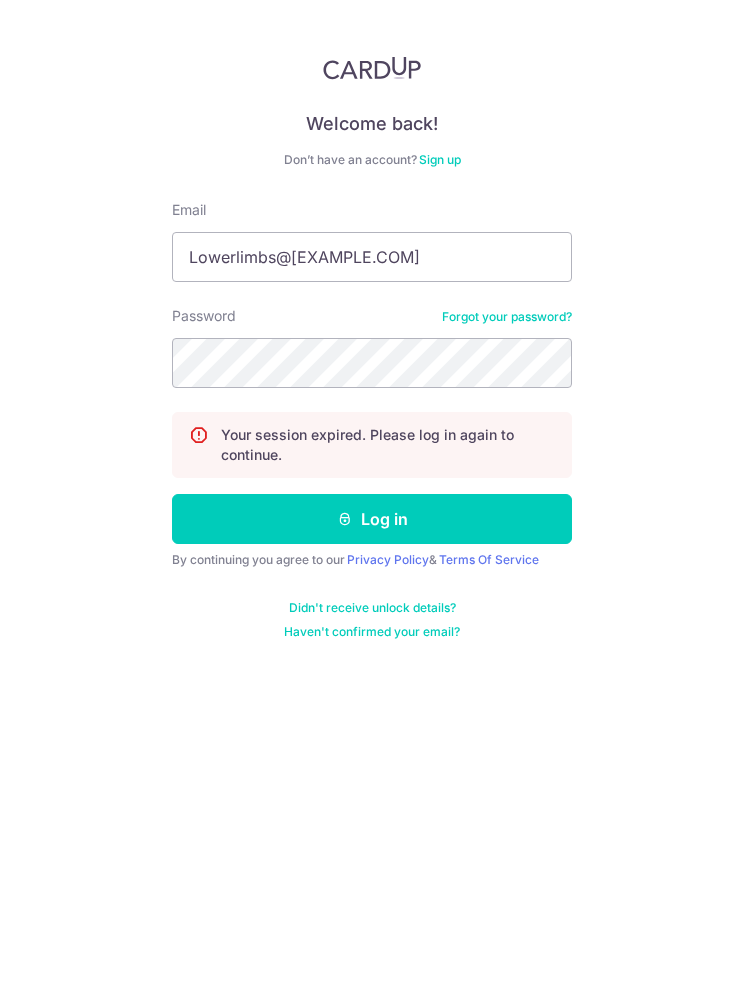 click on "Log in" at bounding box center (372, 519) 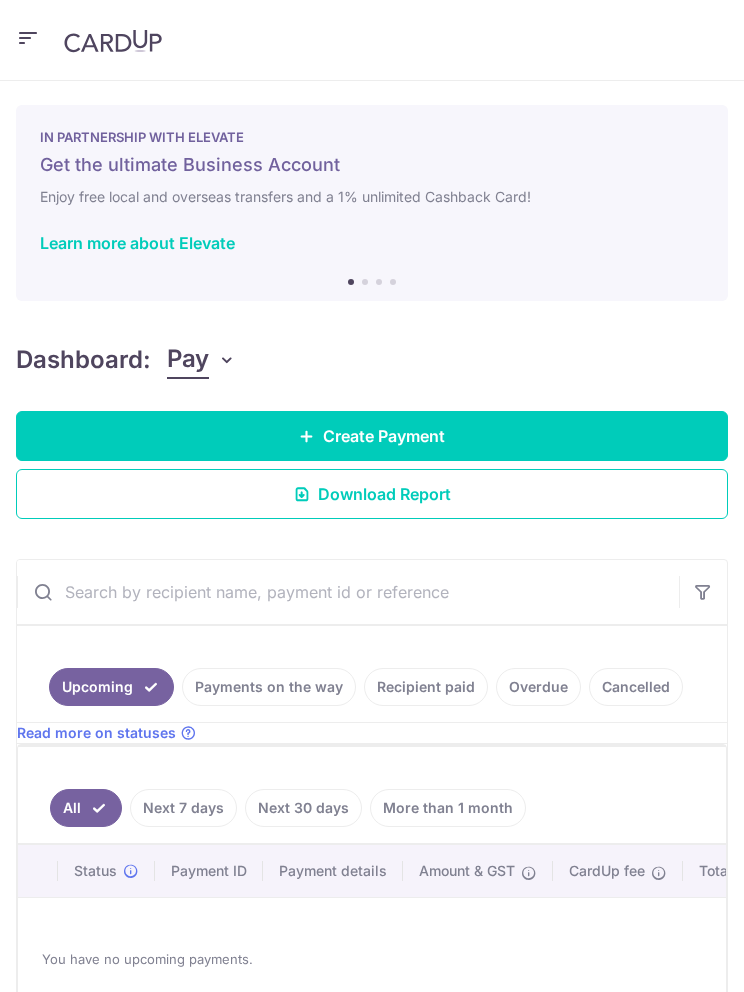 scroll, scrollTop: 0, scrollLeft: 0, axis: both 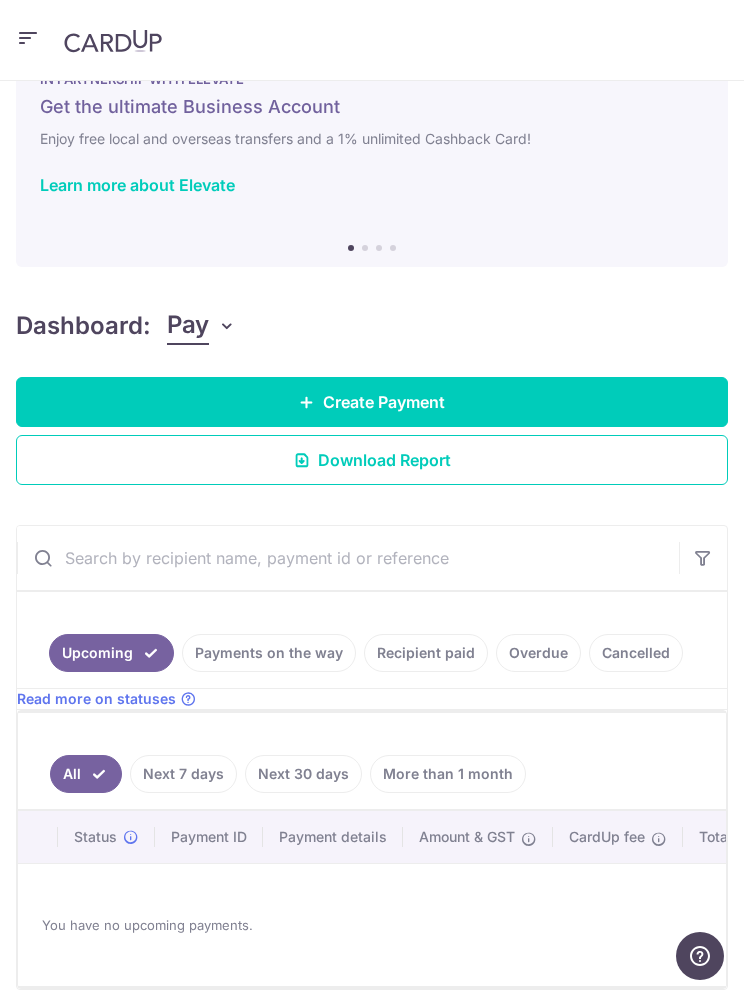 click on "Create Payment" at bounding box center [384, 402] 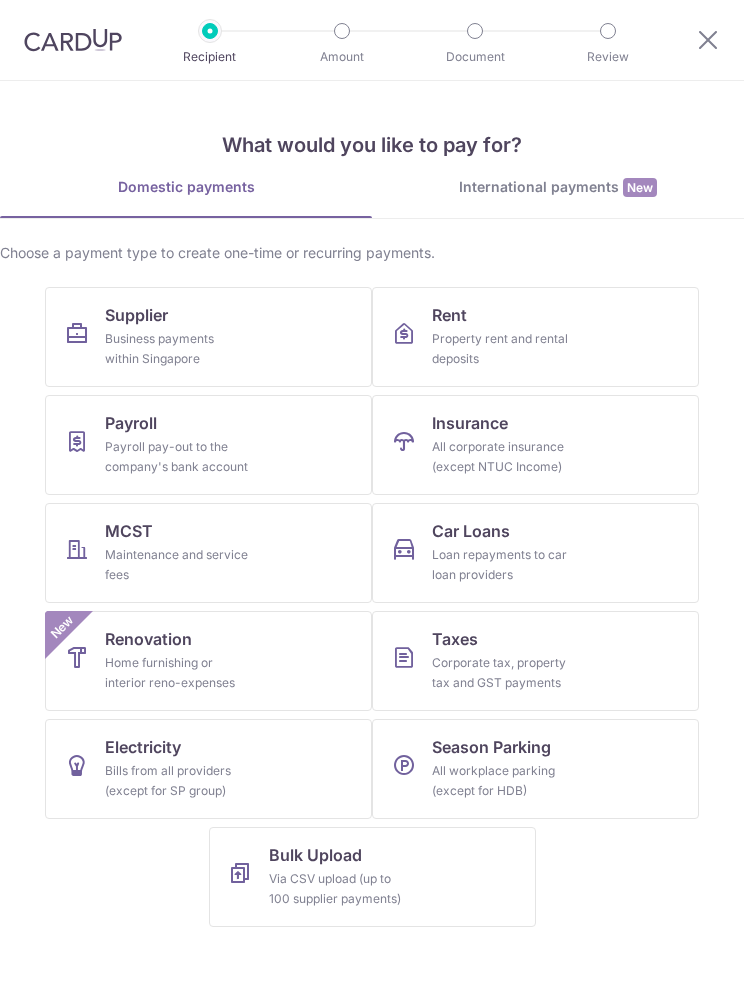 scroll, scrollTop: 0, scrollLeft: 0, axis: both 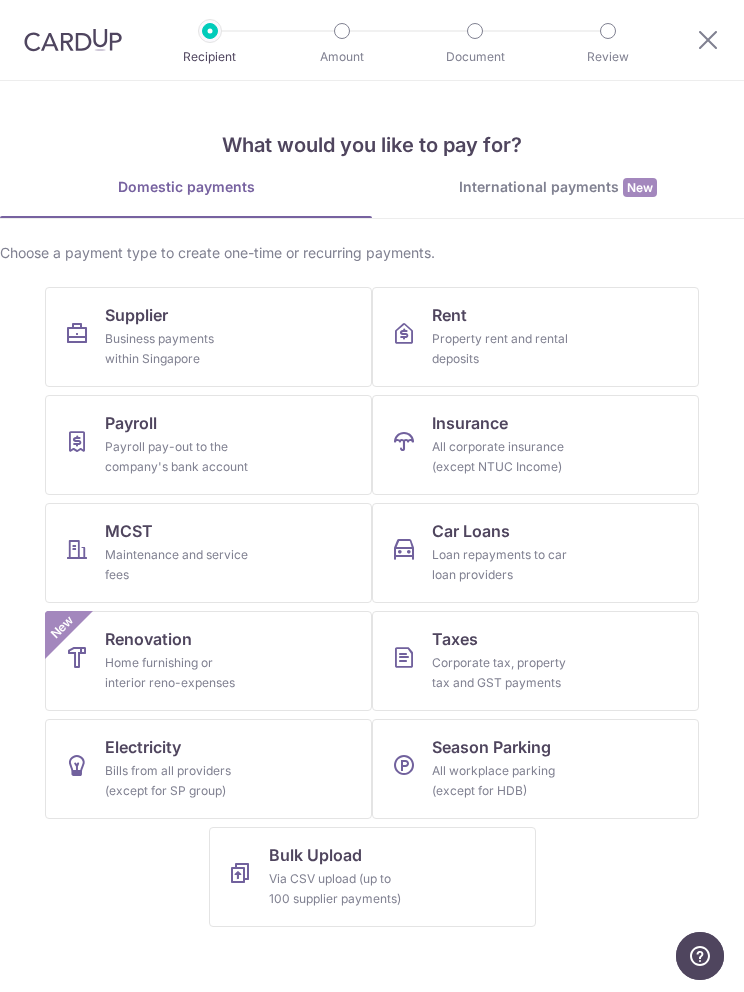 click on "Supplier" at bounding box center (136, 315) 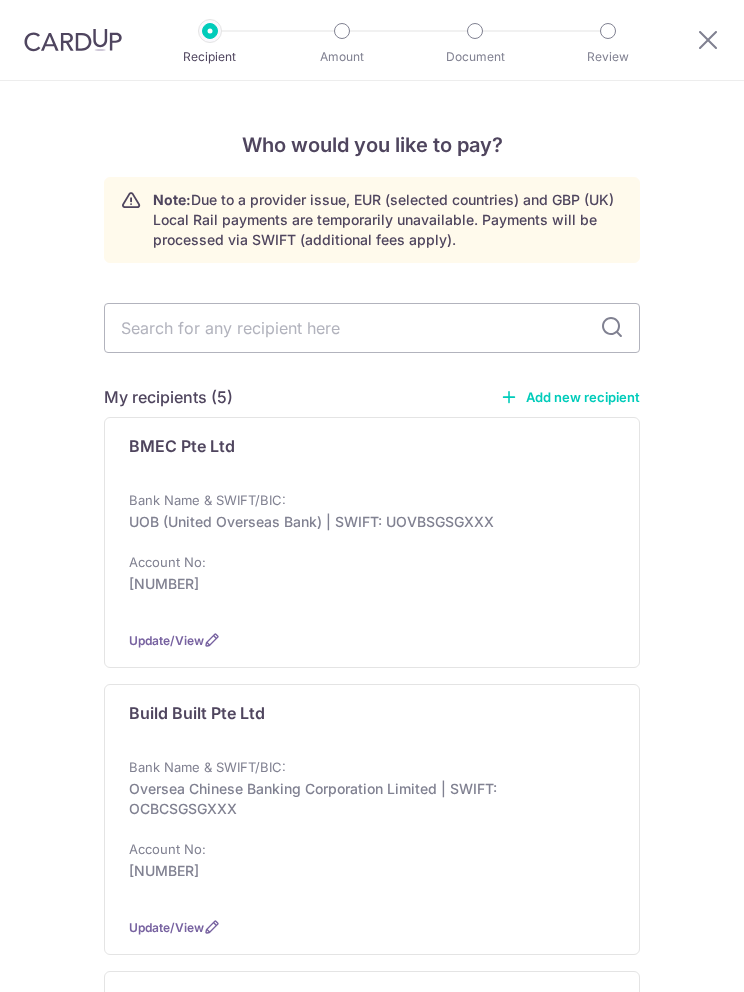 scroll, scrollTop: 0, scrollLeft: 0, axis: both 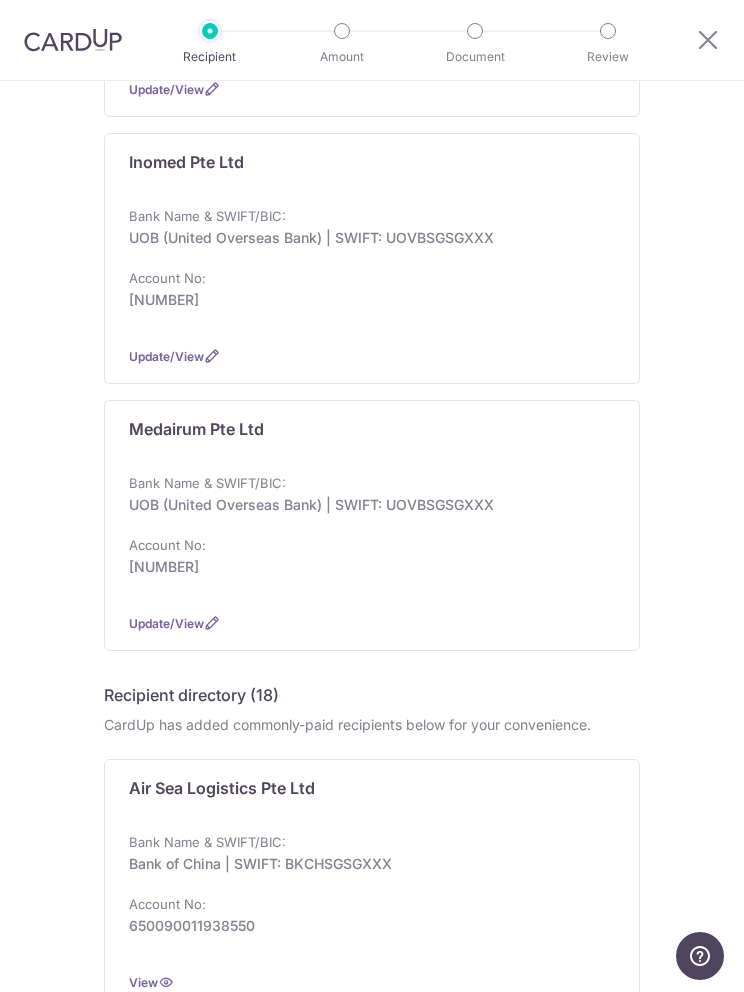 click on "UOB (United Overseas Bank) | SWIFT: UOVBSGSGXXX" at bounding box center (366, 505) 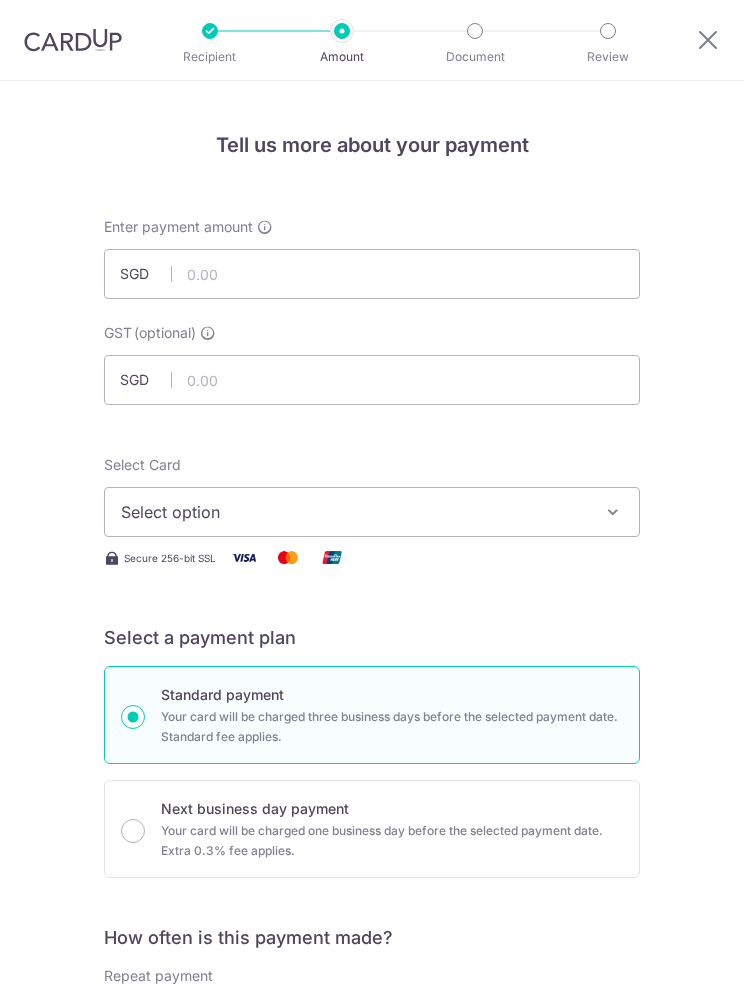 scroll, scrollTop: 0, scrollLeft: 0, axis: both 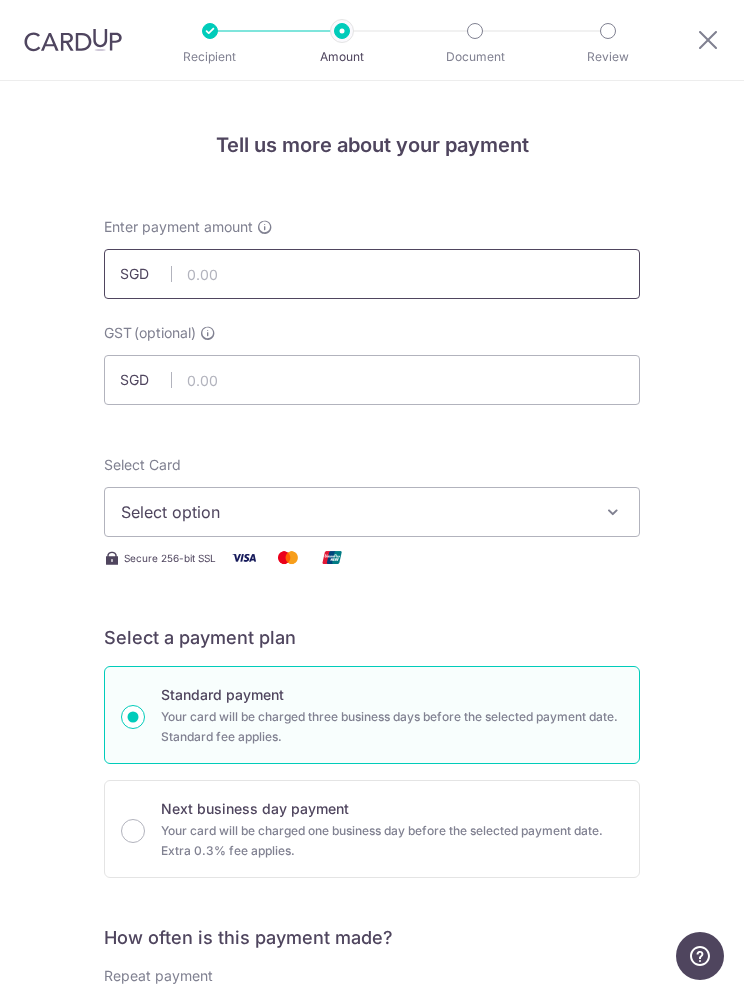 click at bounding box center (372, 274) 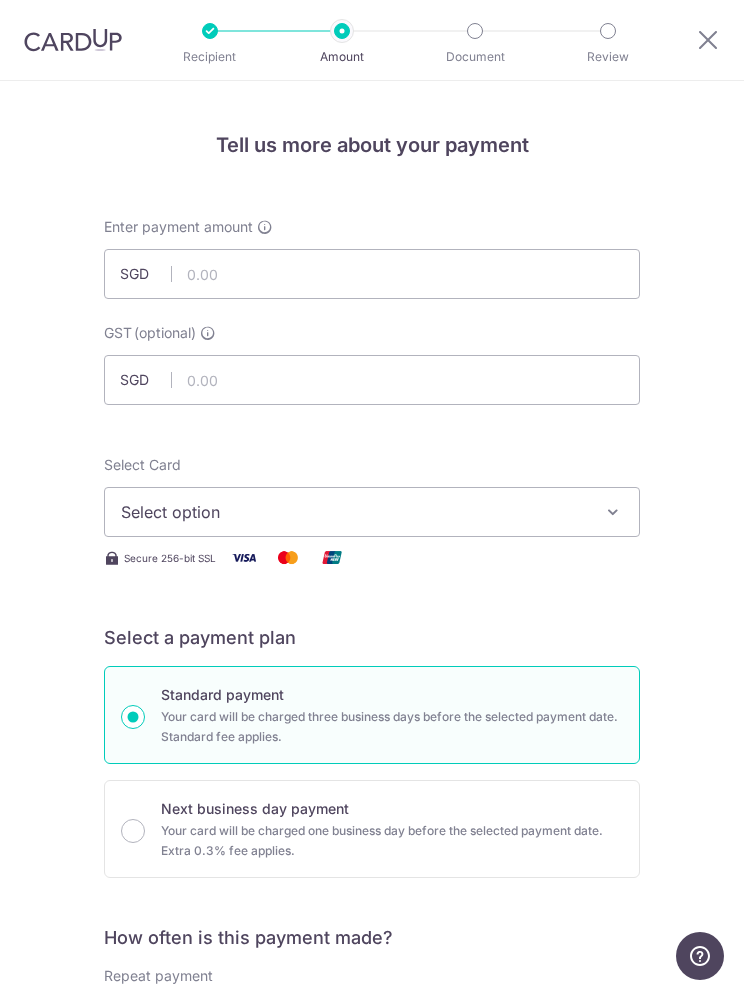 click at bounding box center [372, 380] 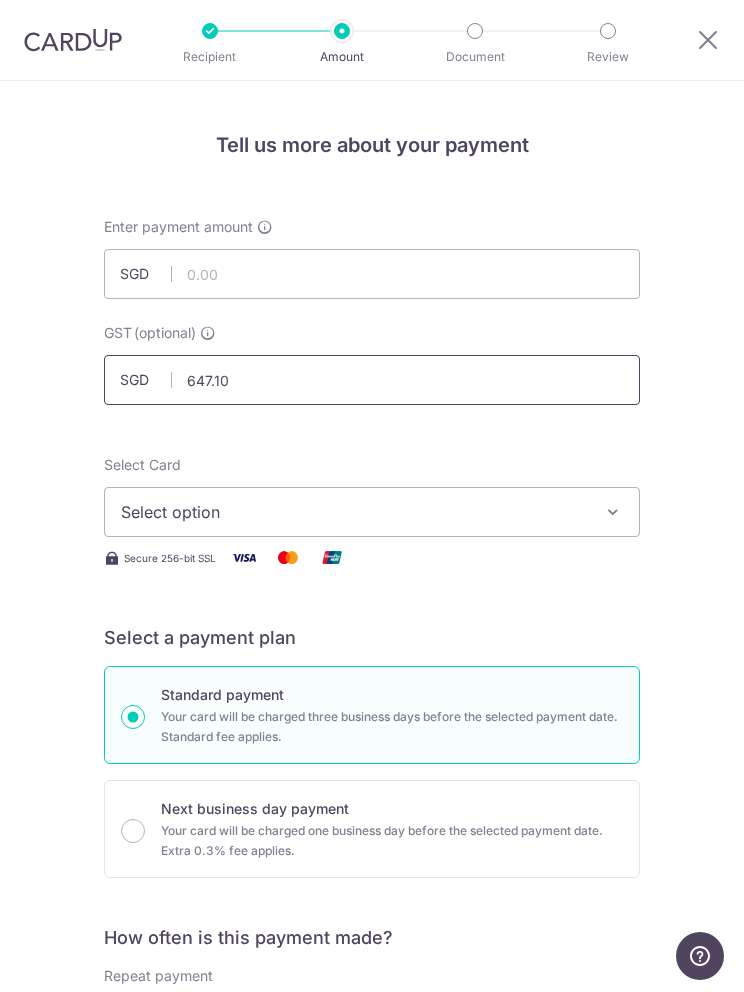 type on "647.10" 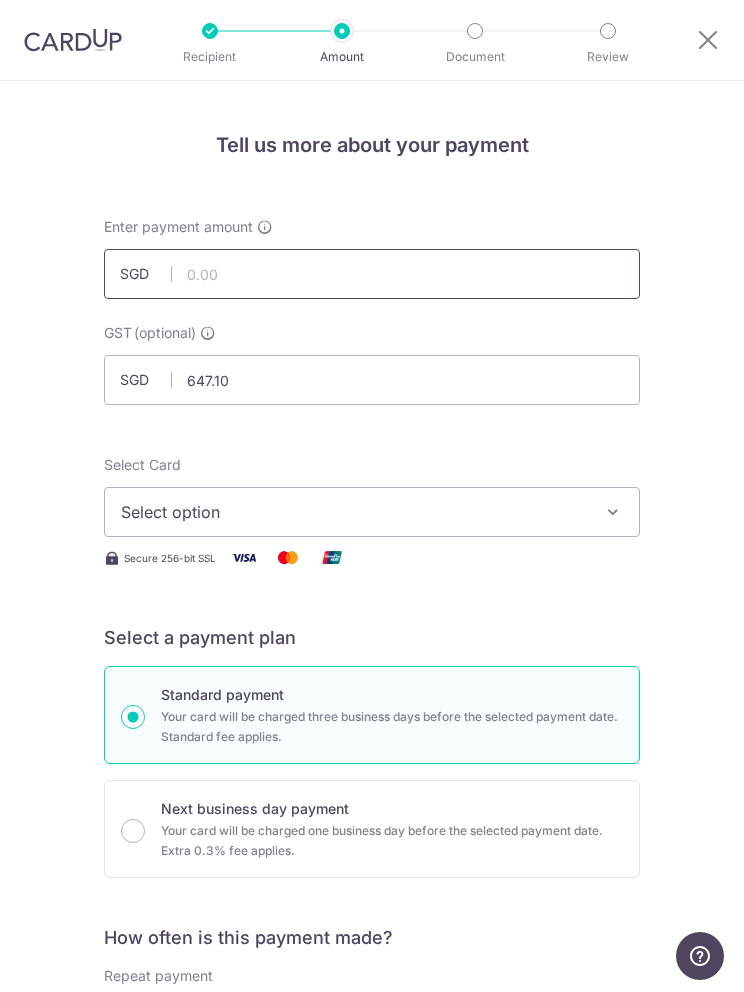 click at bounding box center (372, 274) 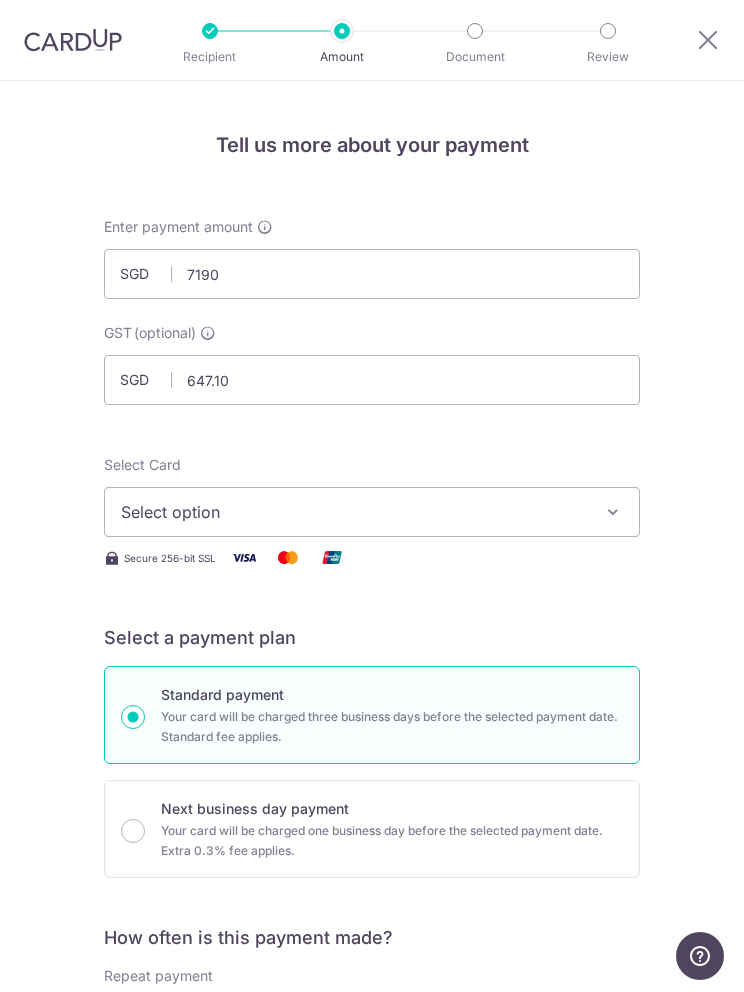 click on "Select option" at bounding box center (372, 512) 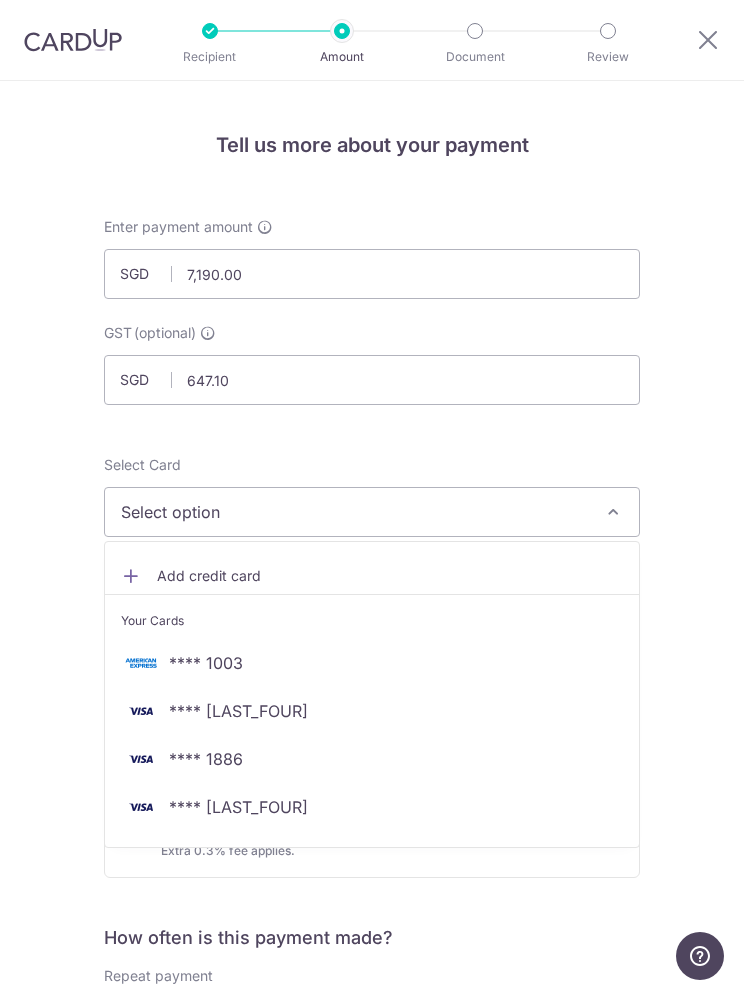 click on "**** 5514" at bounding box center [238, 807] 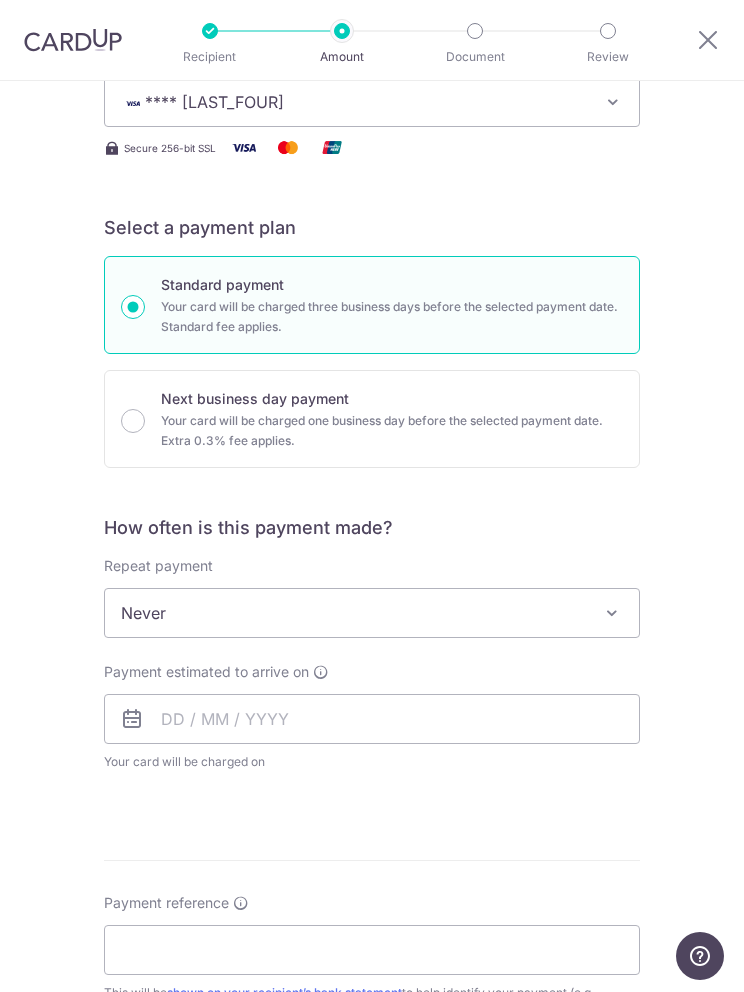 scroll, scrollTop: 437, scrollLeft: 0, axis: vertical 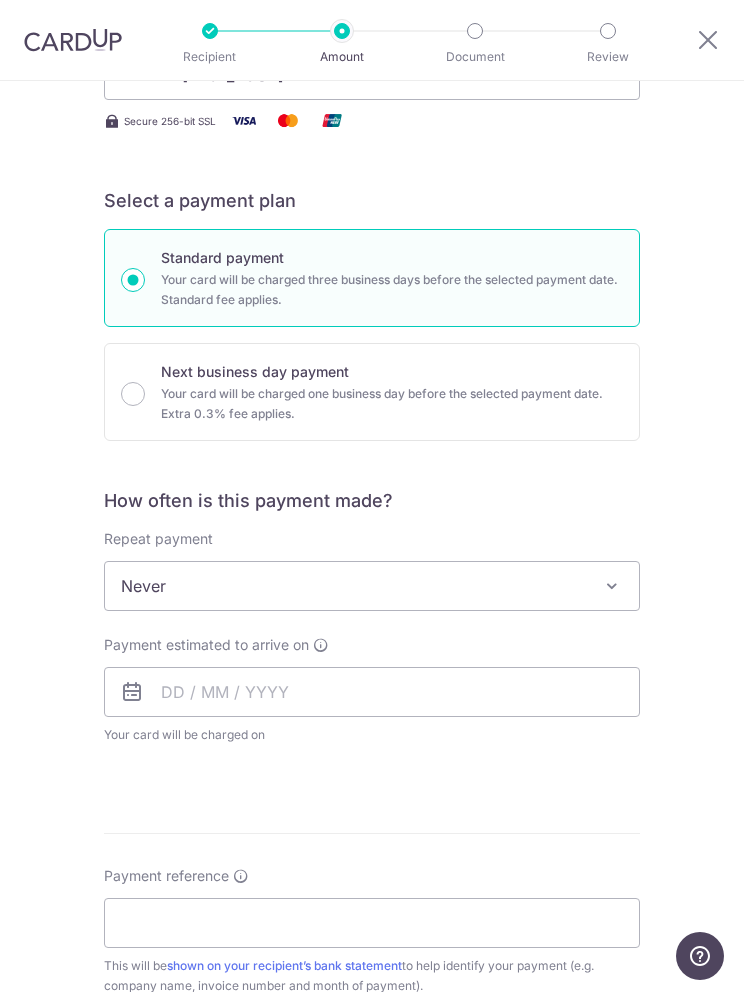 click on "Never" at bounding box center [372, 586] 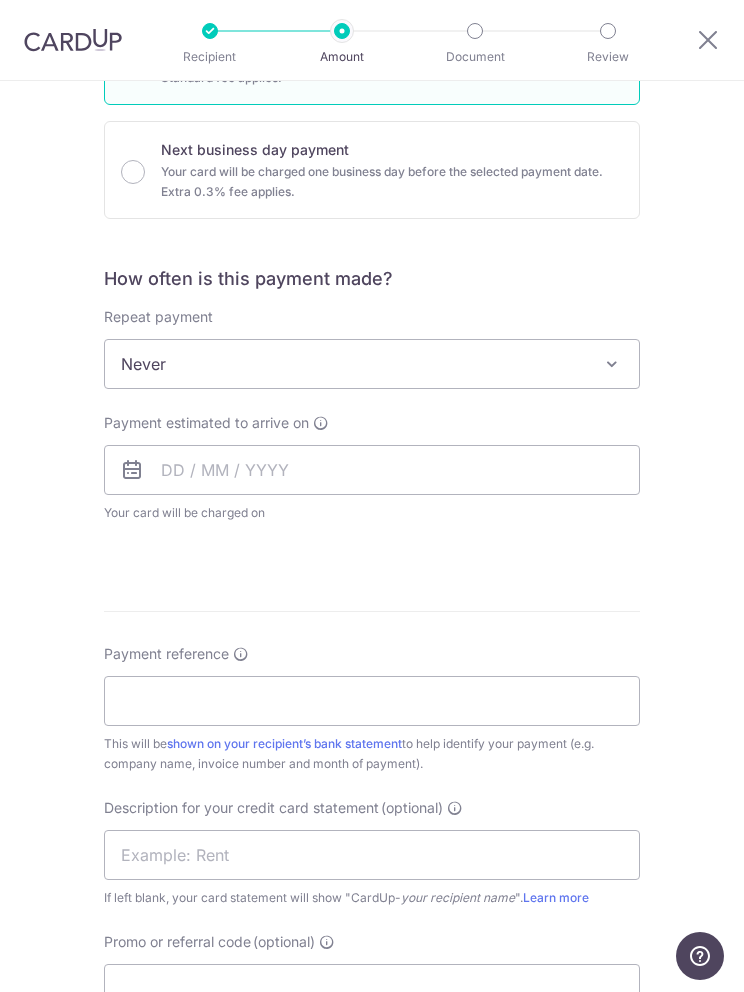 scroll, scrollTop: 660, scrollLeft: 0, axis: vertical 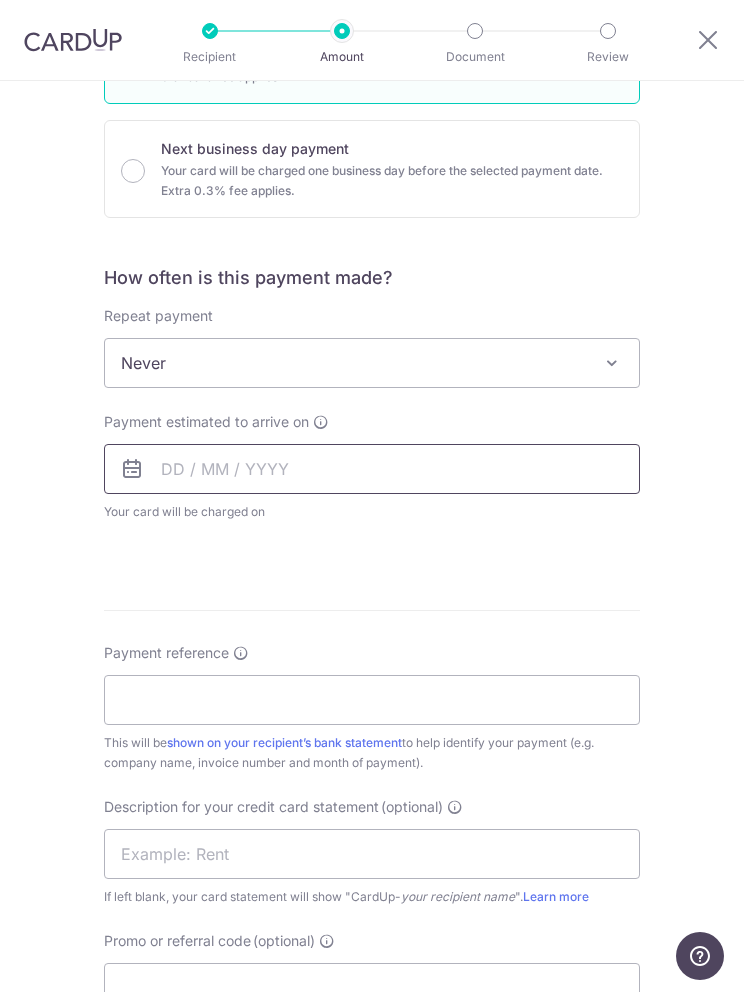 click at bounding box center [372, 469] 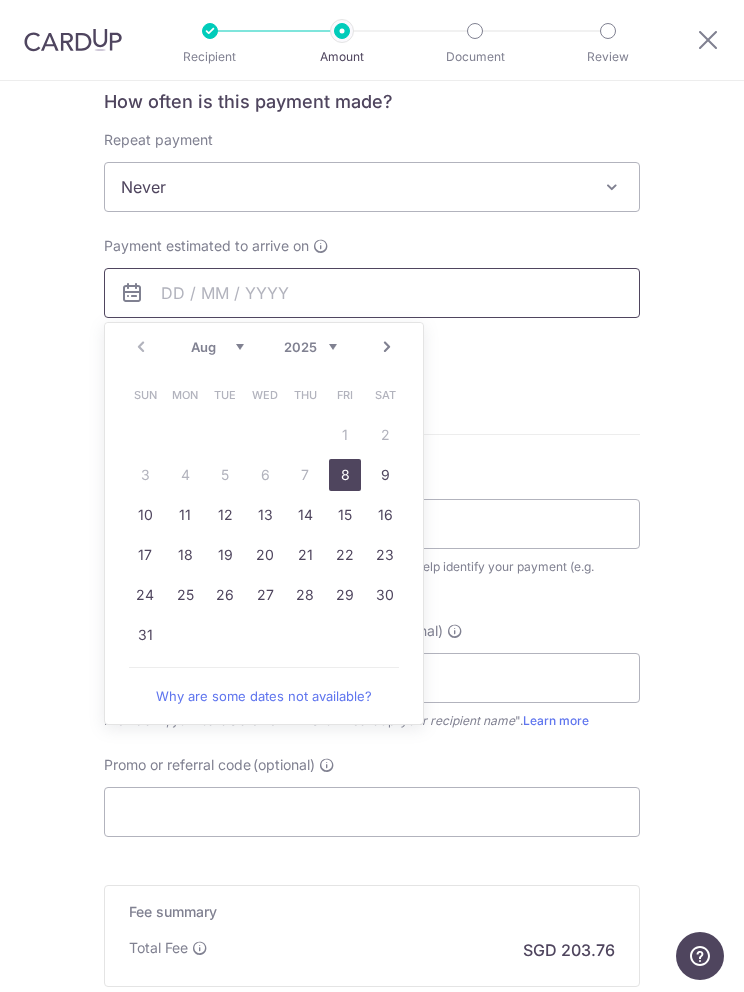 scroll, scrollTop: 849, scrollLeft: 0, axis: vertical 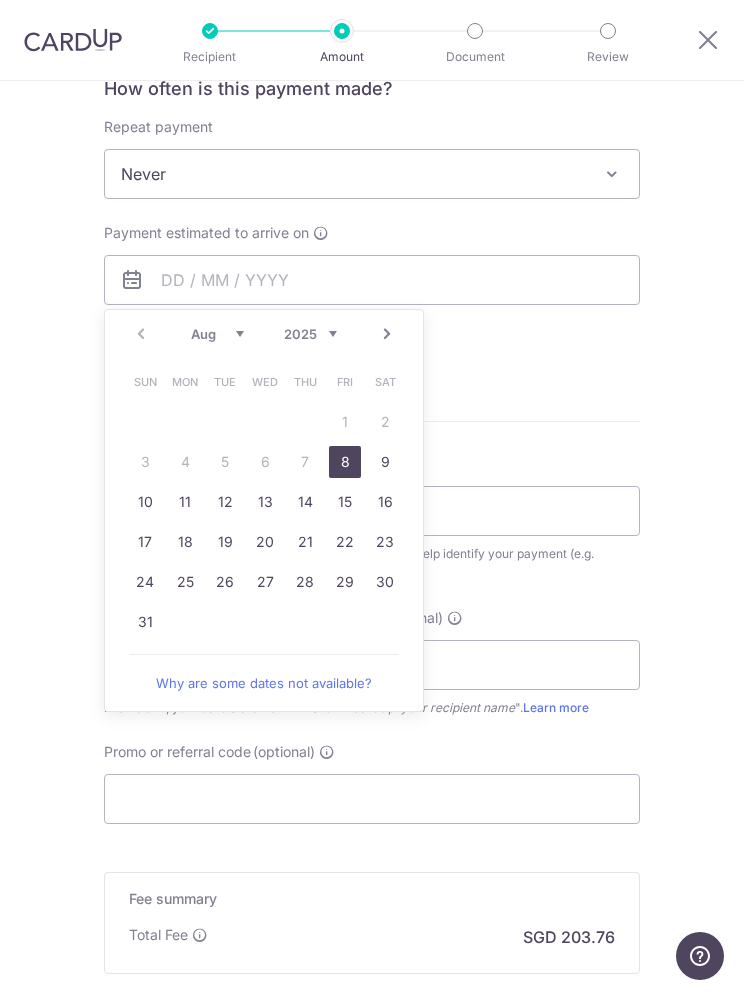click on "8" at bounding box center [345, 462] 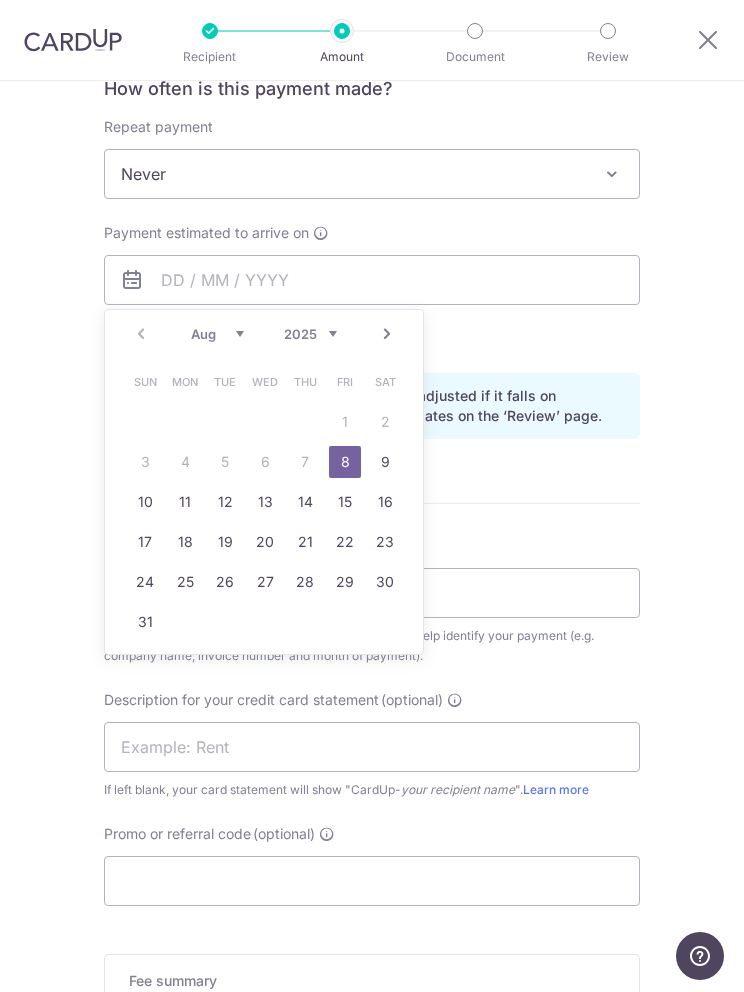 type on "08/08/2025" 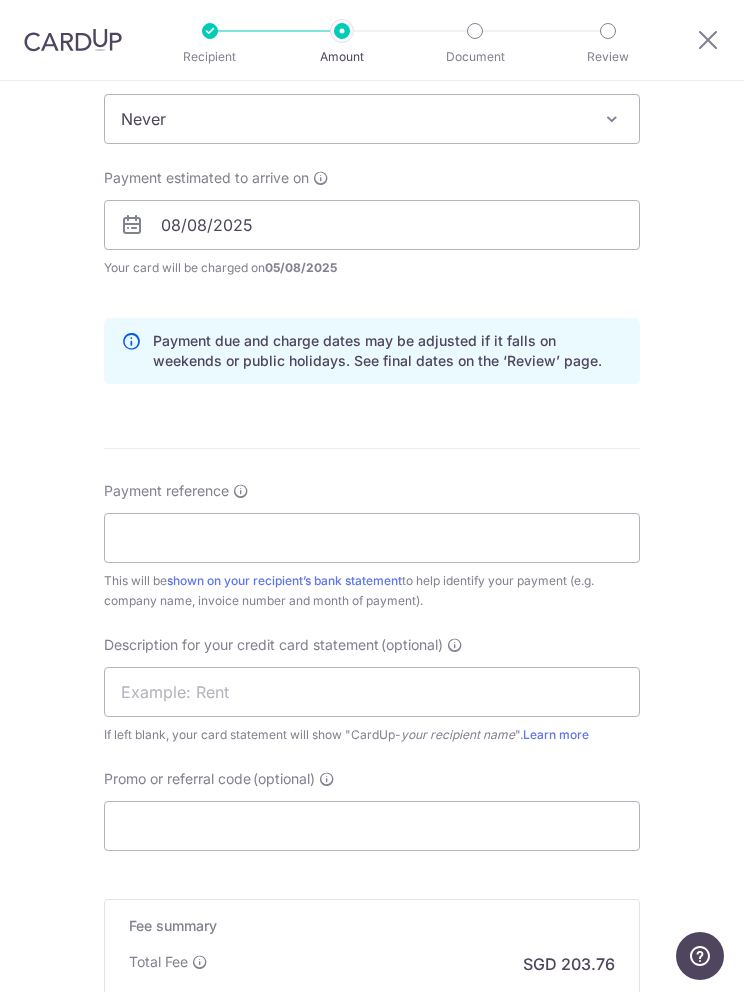 scroll, scrollTop: 914, scrollLeft: 0, axis: vertical 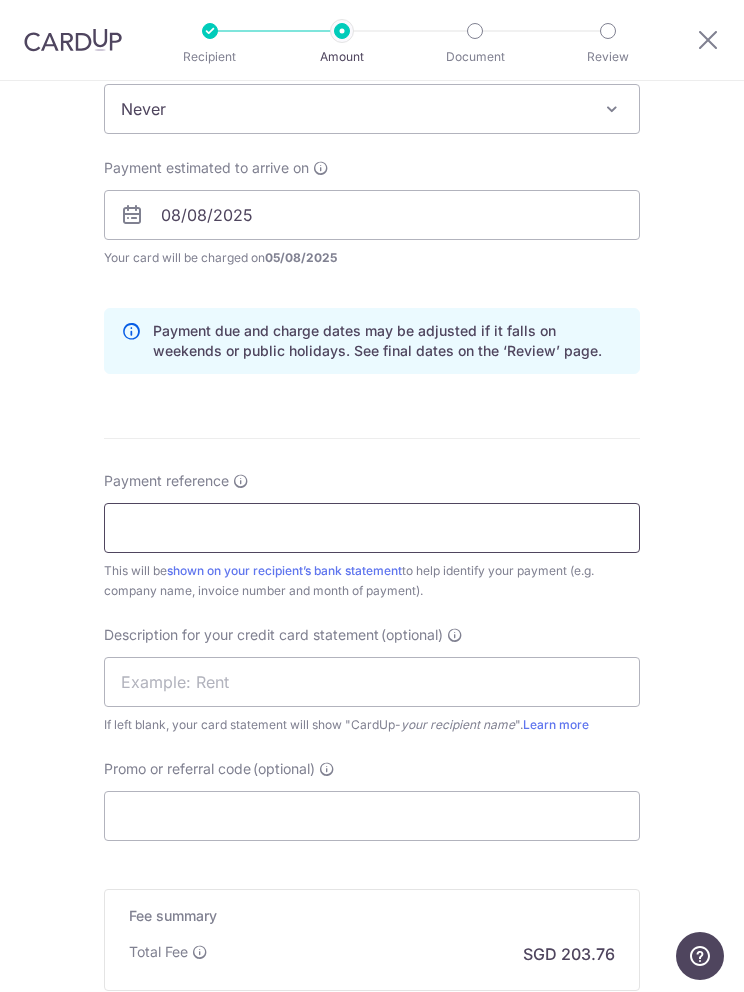 click on "Payment reference" at bounding box center (372, 528) 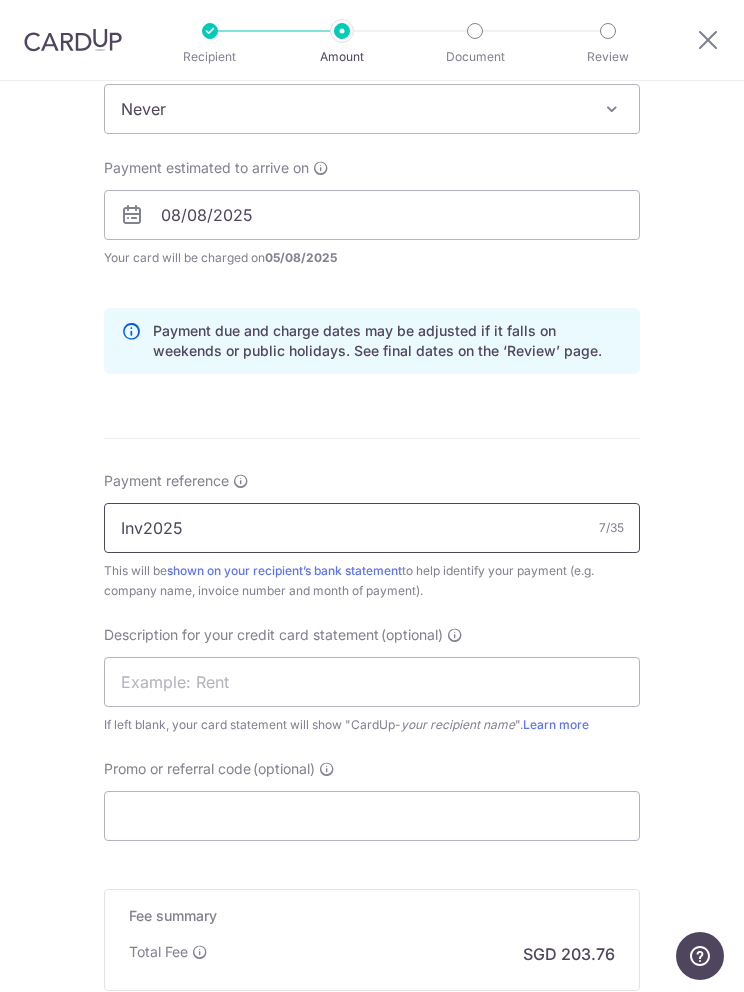 click on "Add Card" at bounding box center (0, 0) 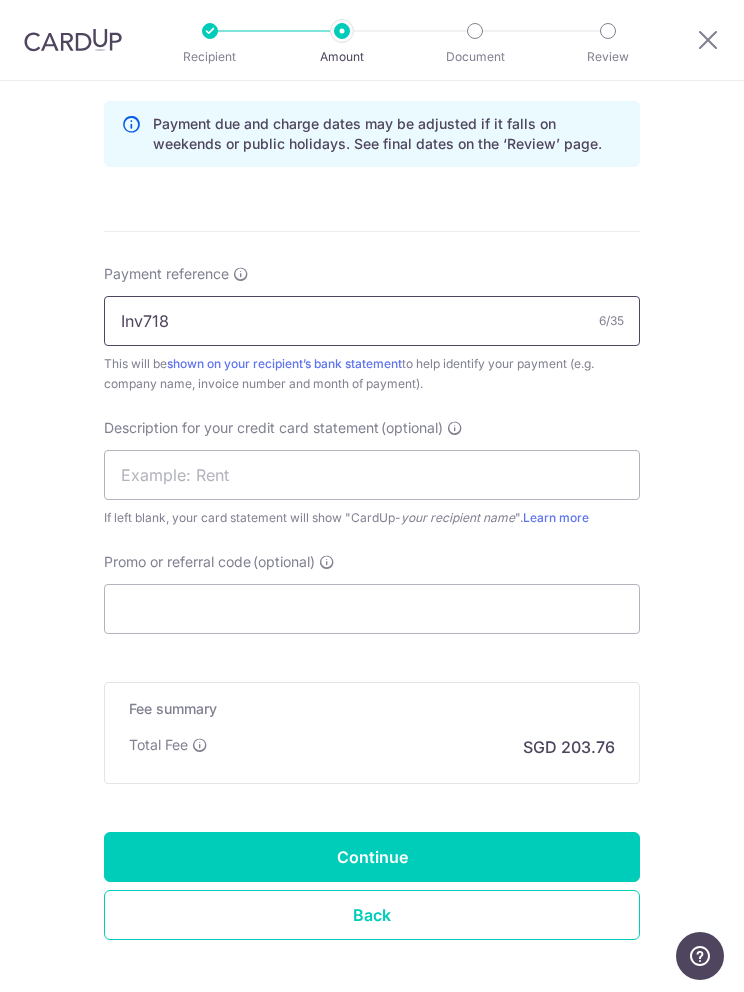 scroll, scrollTop: 1119, scrollLeft: 0, axis: vertical 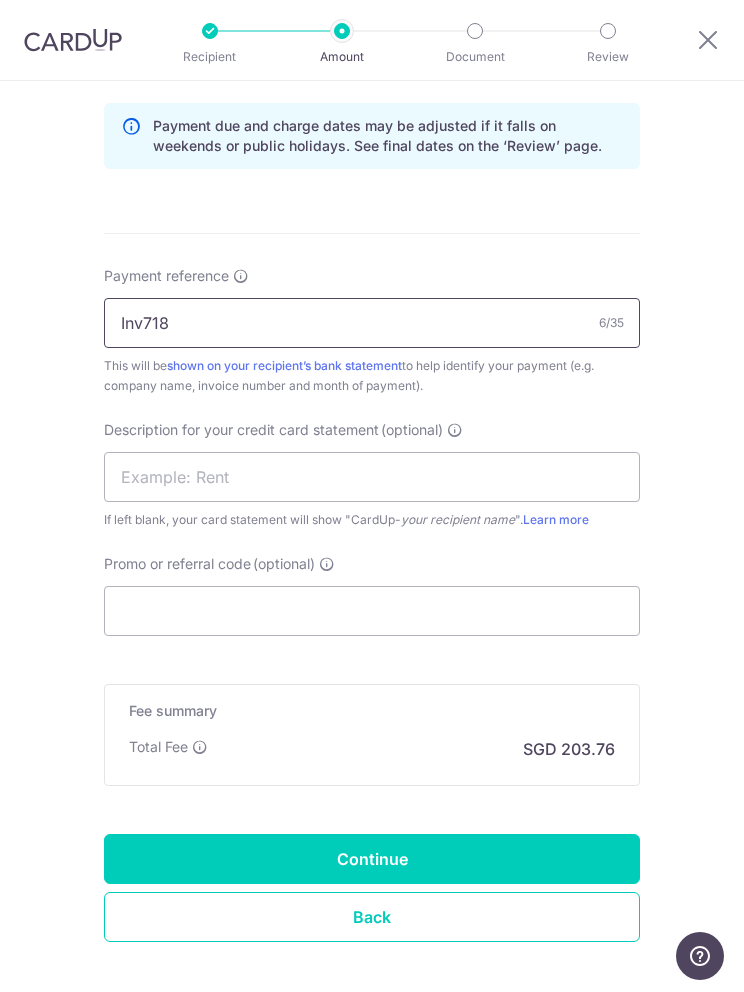 type on "Inv718" 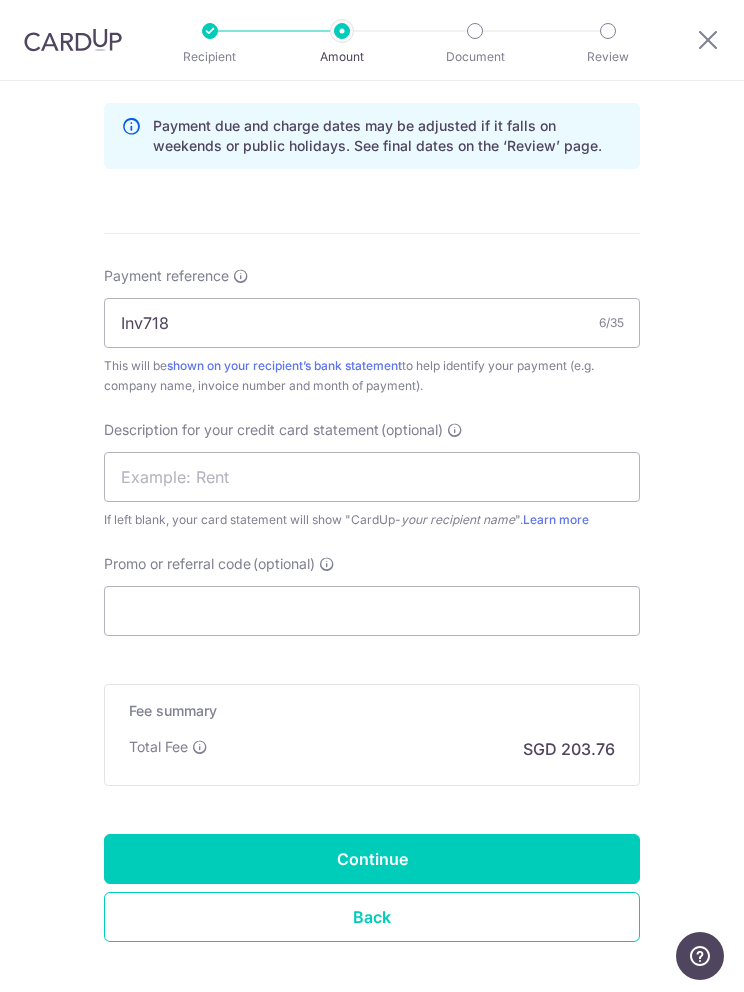 click at bounding box center (372, 477) 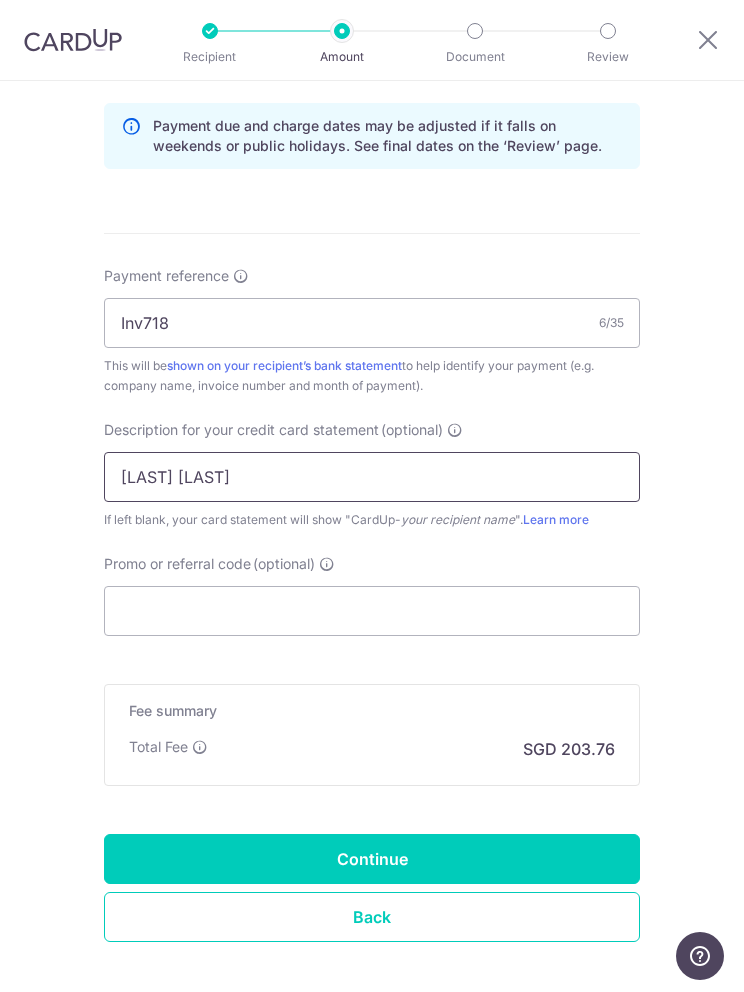type on "Medairum INV718" 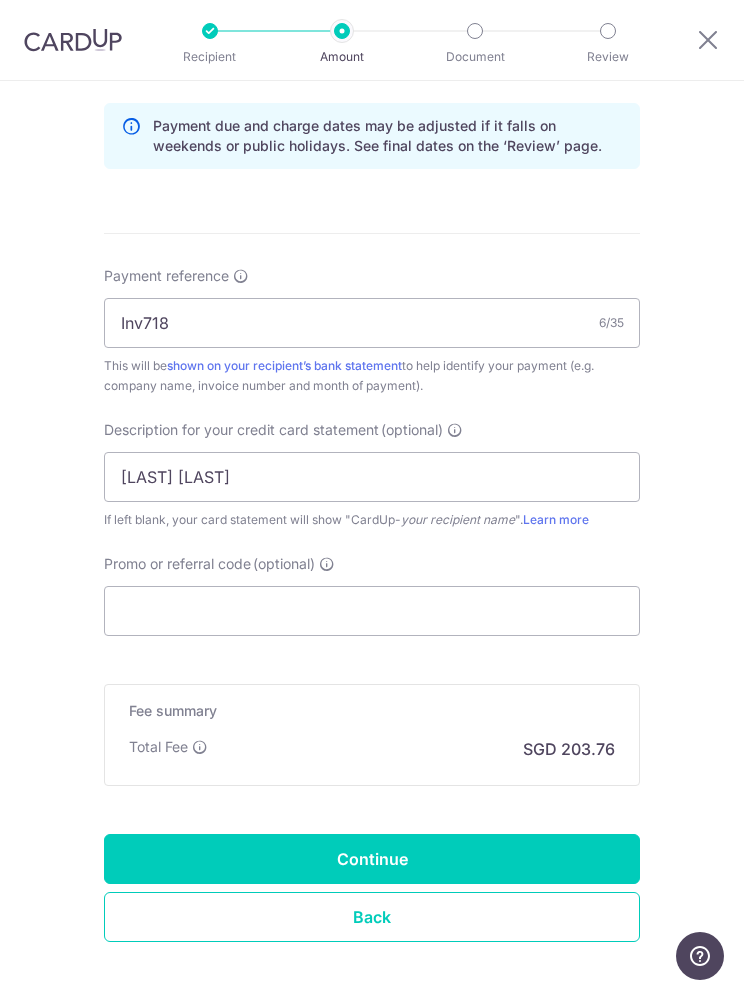 click on "Tell us more about your payment
Enter payment amount
SGD
7,190.00
7190.00
GST
(optional)
SGD
647.10
647.10
Select Card
**** 5514
Add credit card
Your Cards
**** 1003
**** 0178
**** 1886
**** 5514" at bounding box center [372, 23] 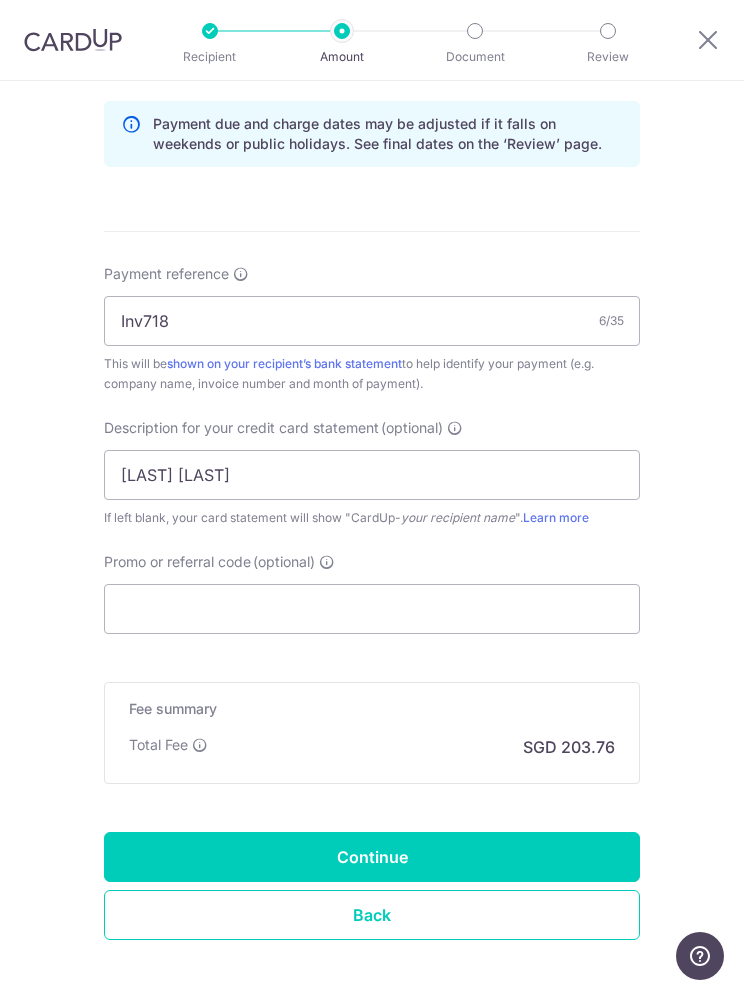 scroll, scrollTop: 1119, scrollLeft: 0, axis: vertical 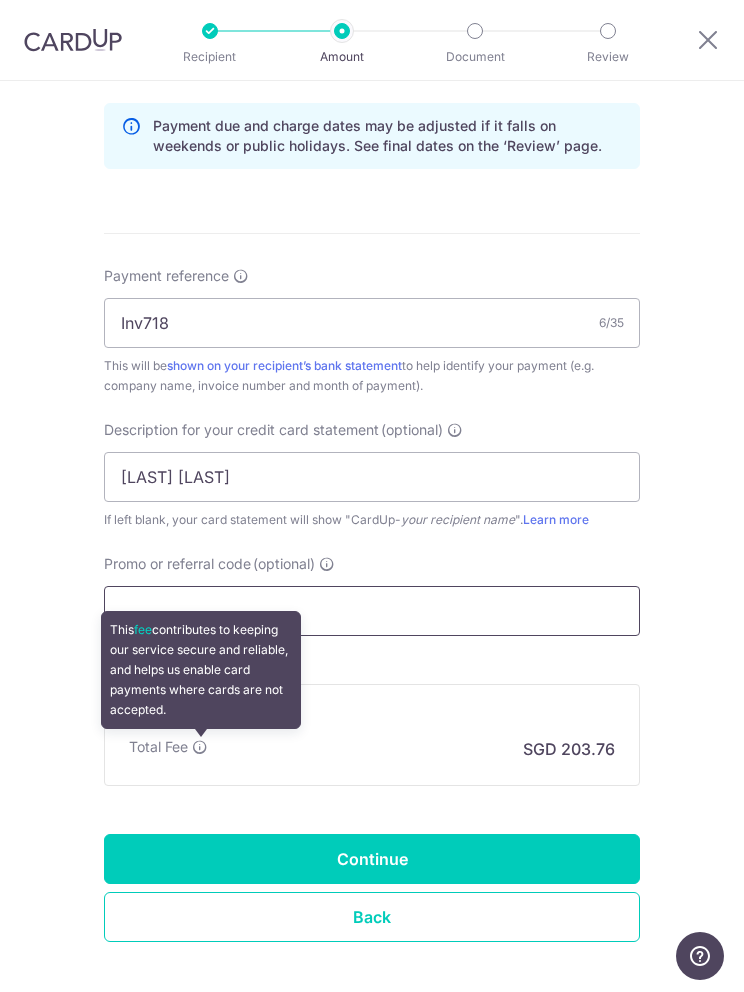 click on "Promo or referral code
(optional)" at bounding box center [372, 611] 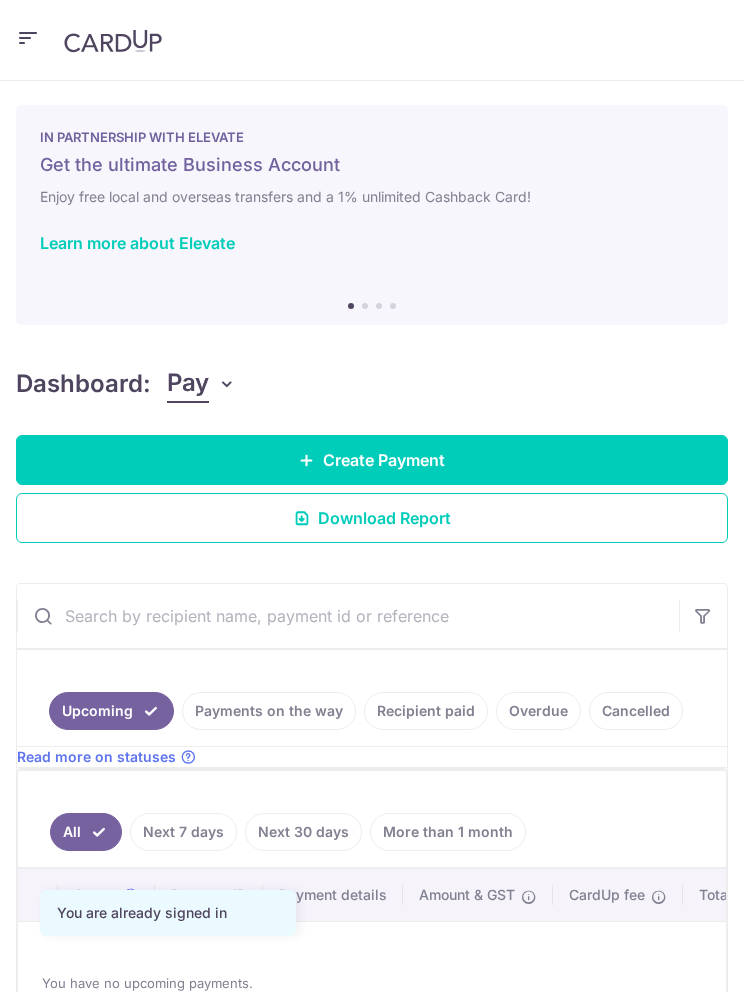 scroll, scrollTop: 0, scrollLeft: 0, axis: both 